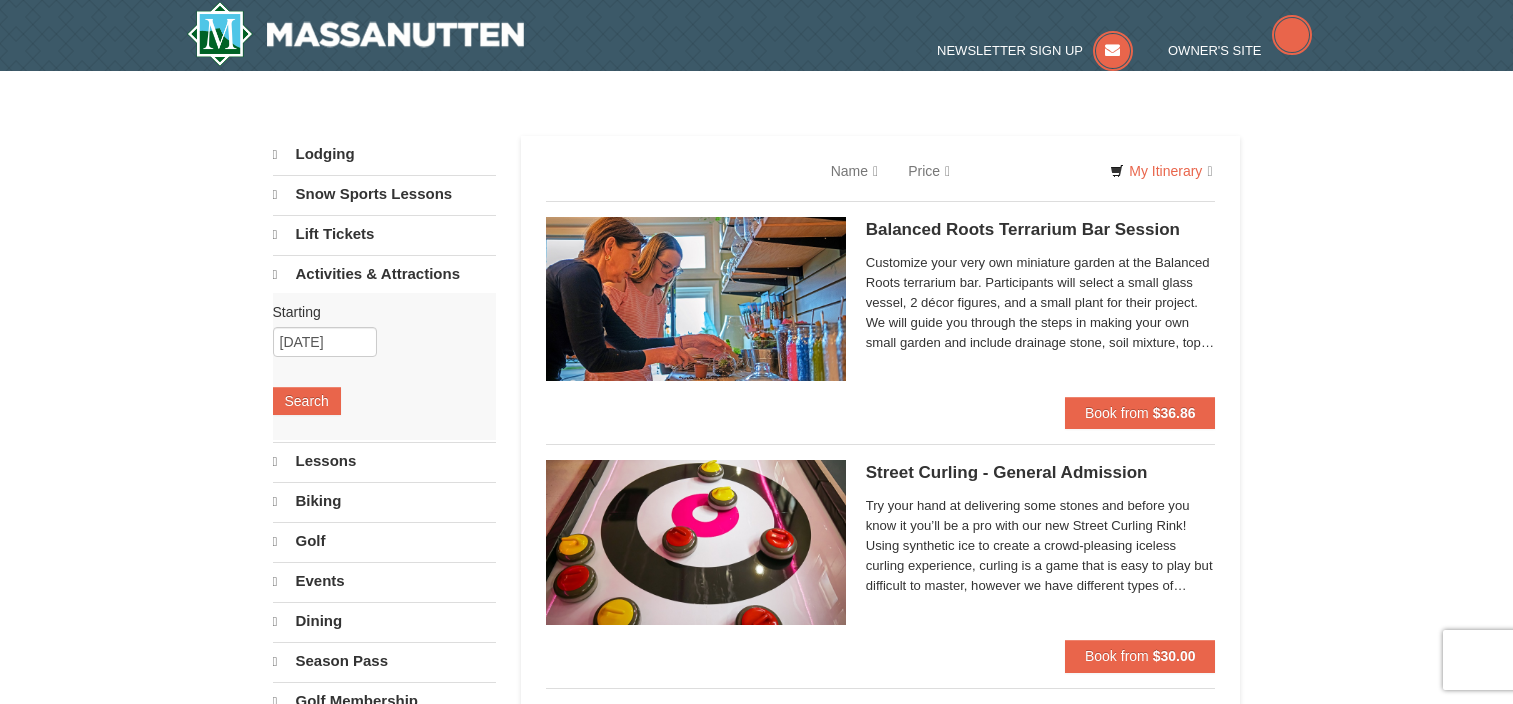 scroll, scrollTop: 0, scrollLeft: 0, axis: both 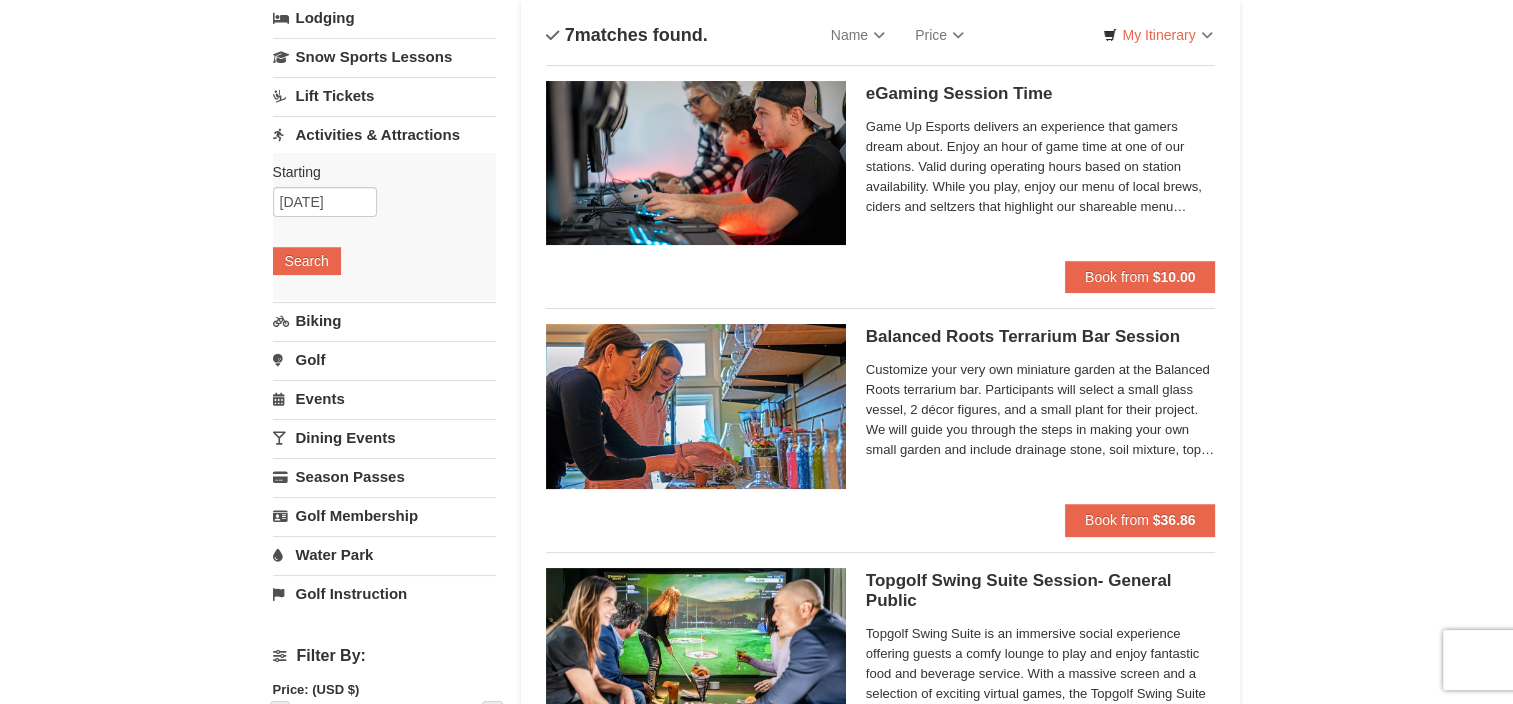 click on "Events" at bounding box center [384, 398] 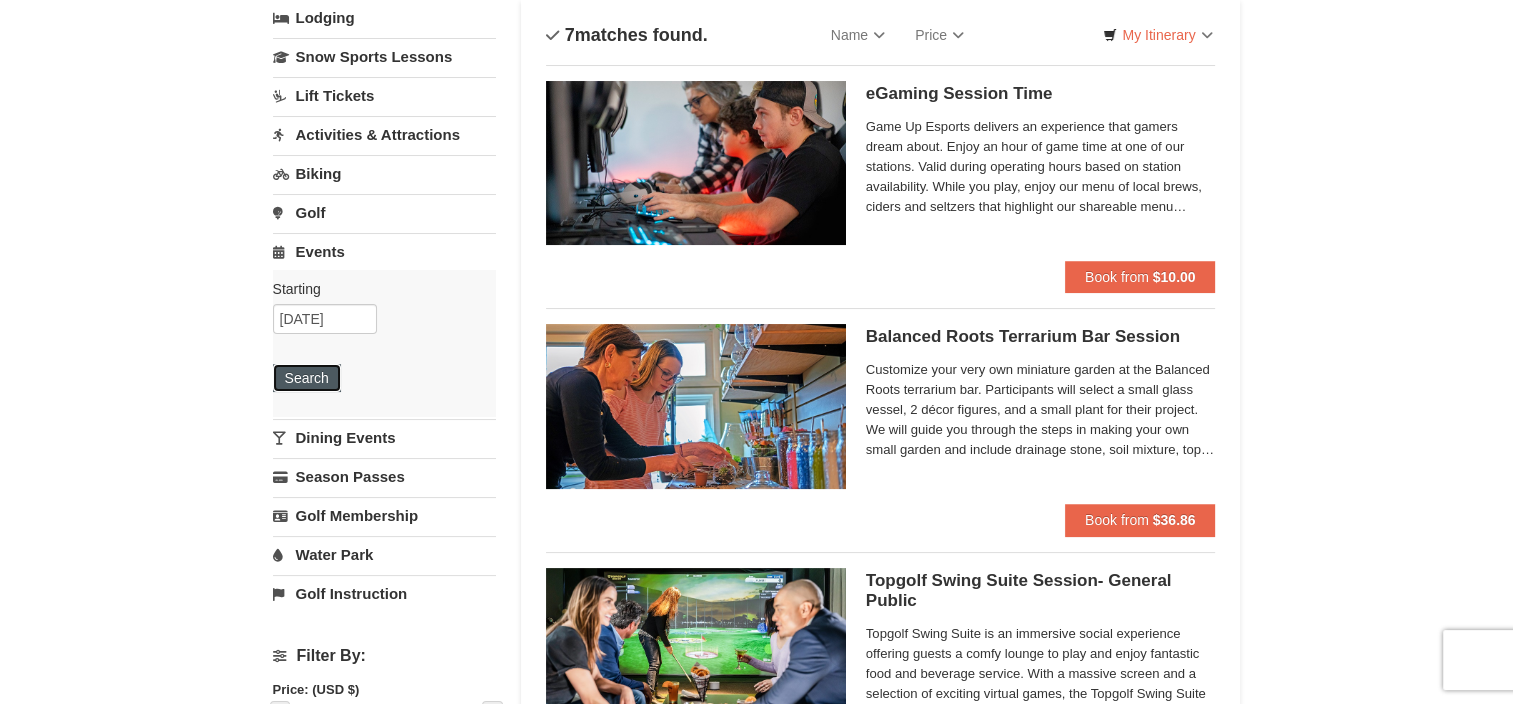 click on "Search" at bounding box center [307, 378] 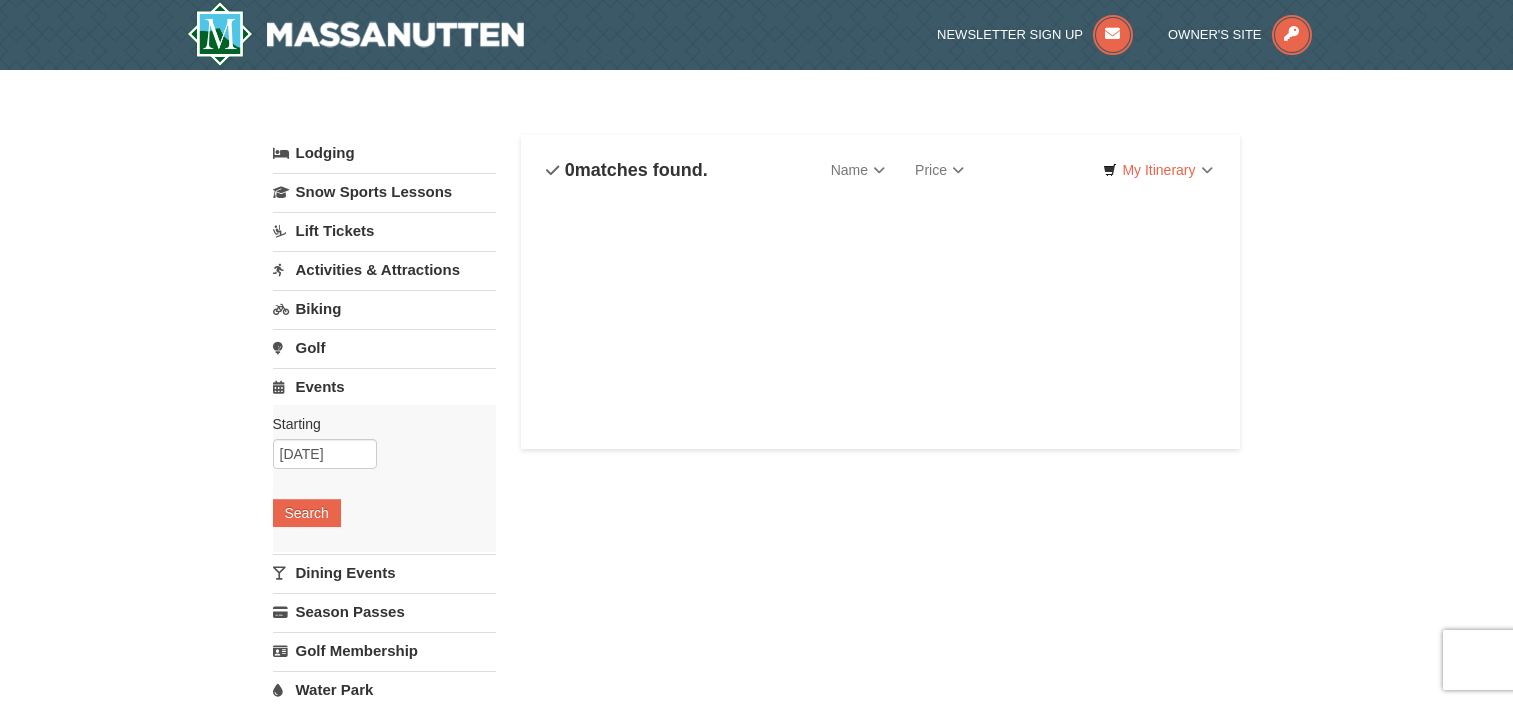 scroll, scrollTop: 0, scrollLeft: 0, axis: both 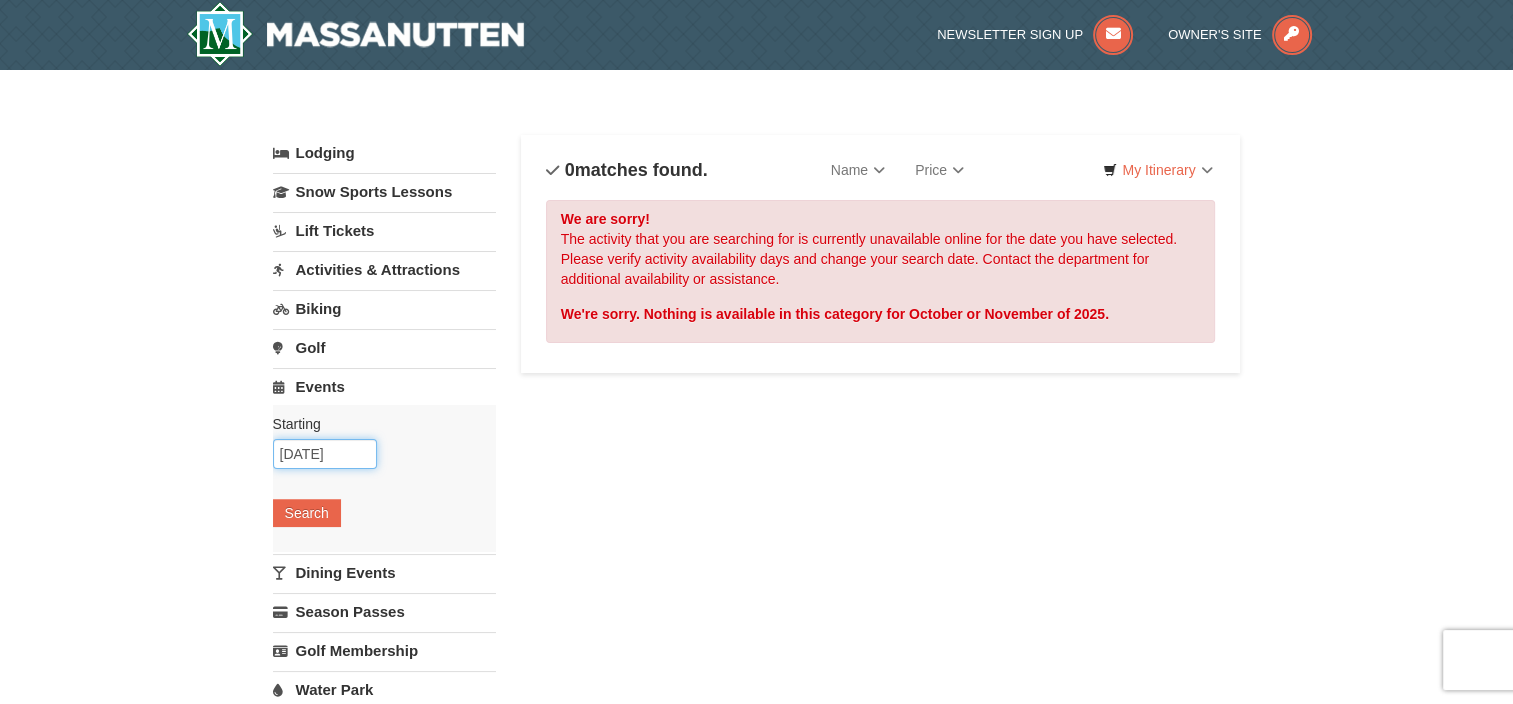 click on "[DATE]" at bounding box center [325, 454] 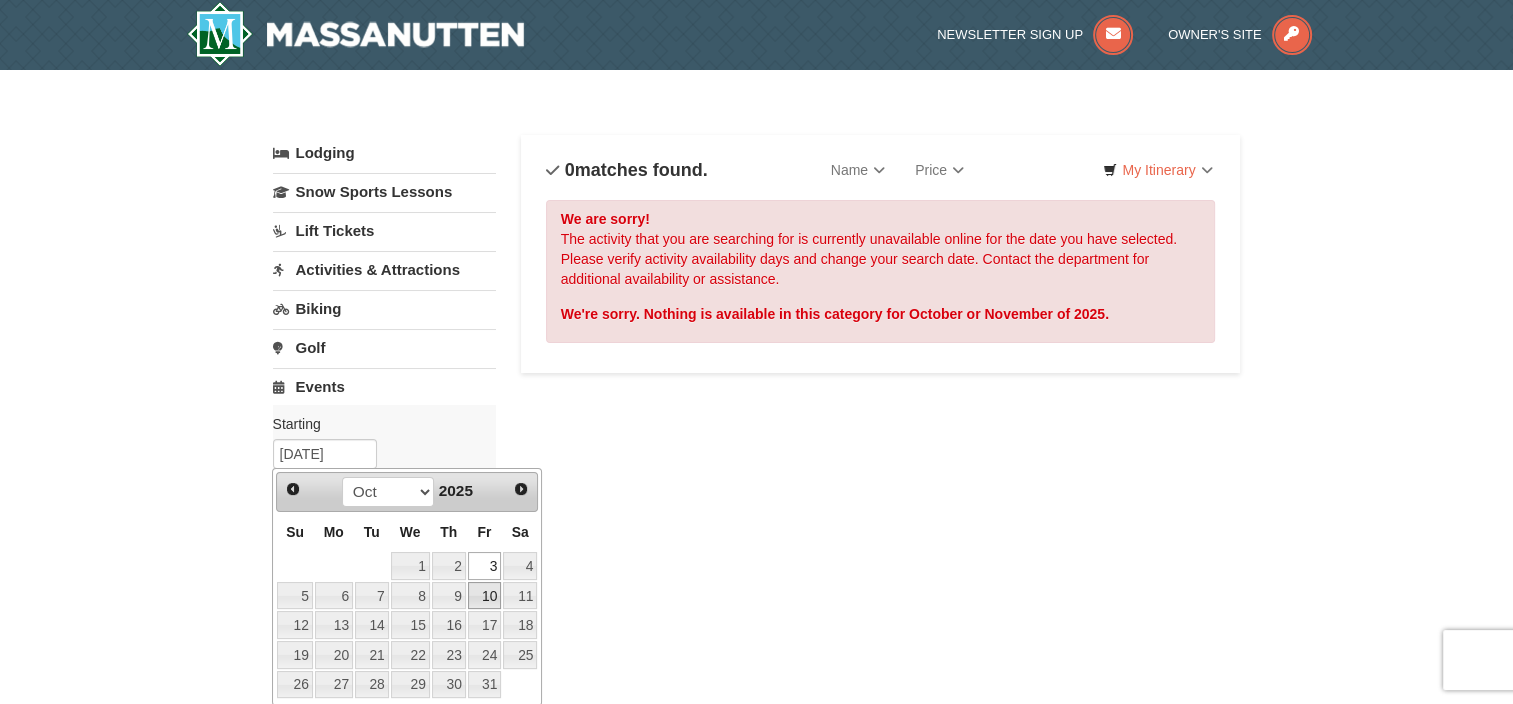 click on "10" at bounding box center [485, 596] 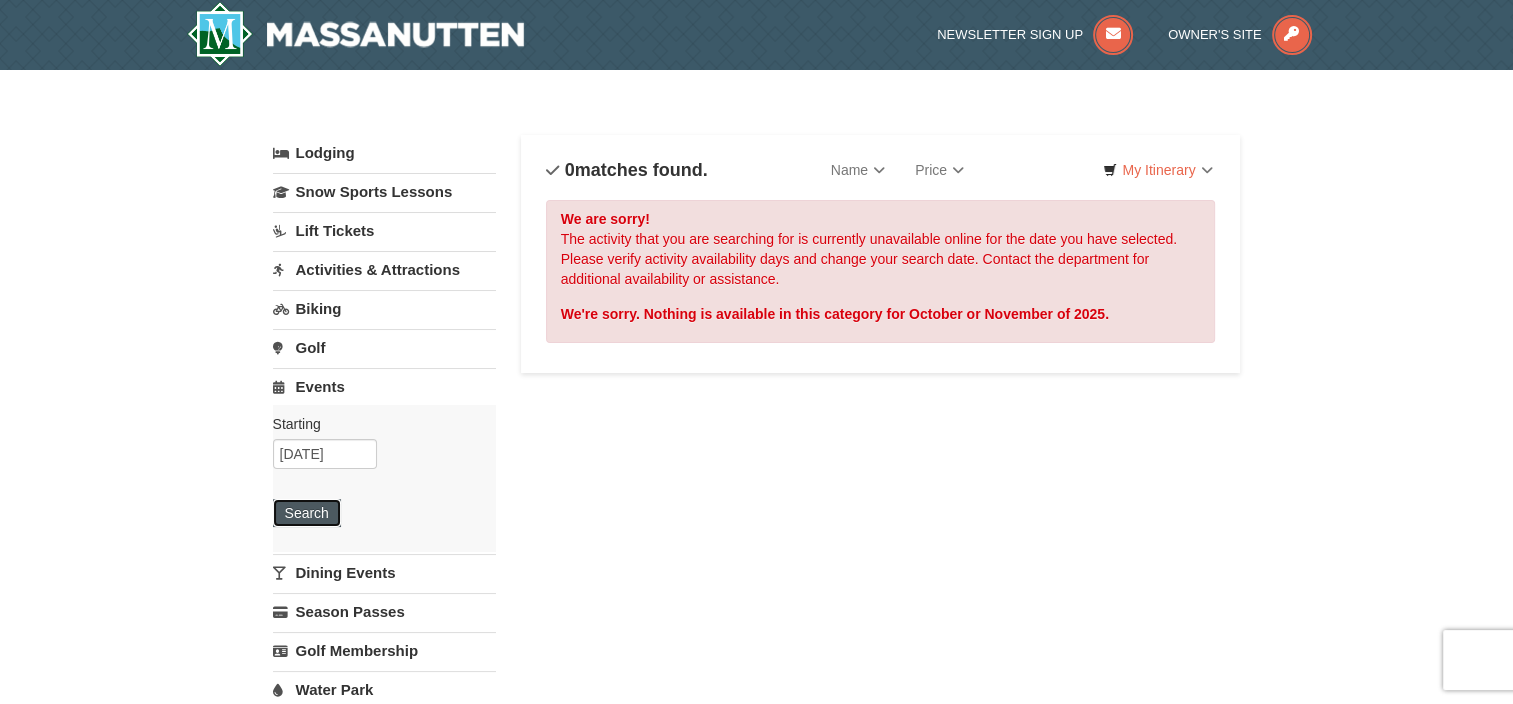 click on "Search" at bounding box center (307, 513) 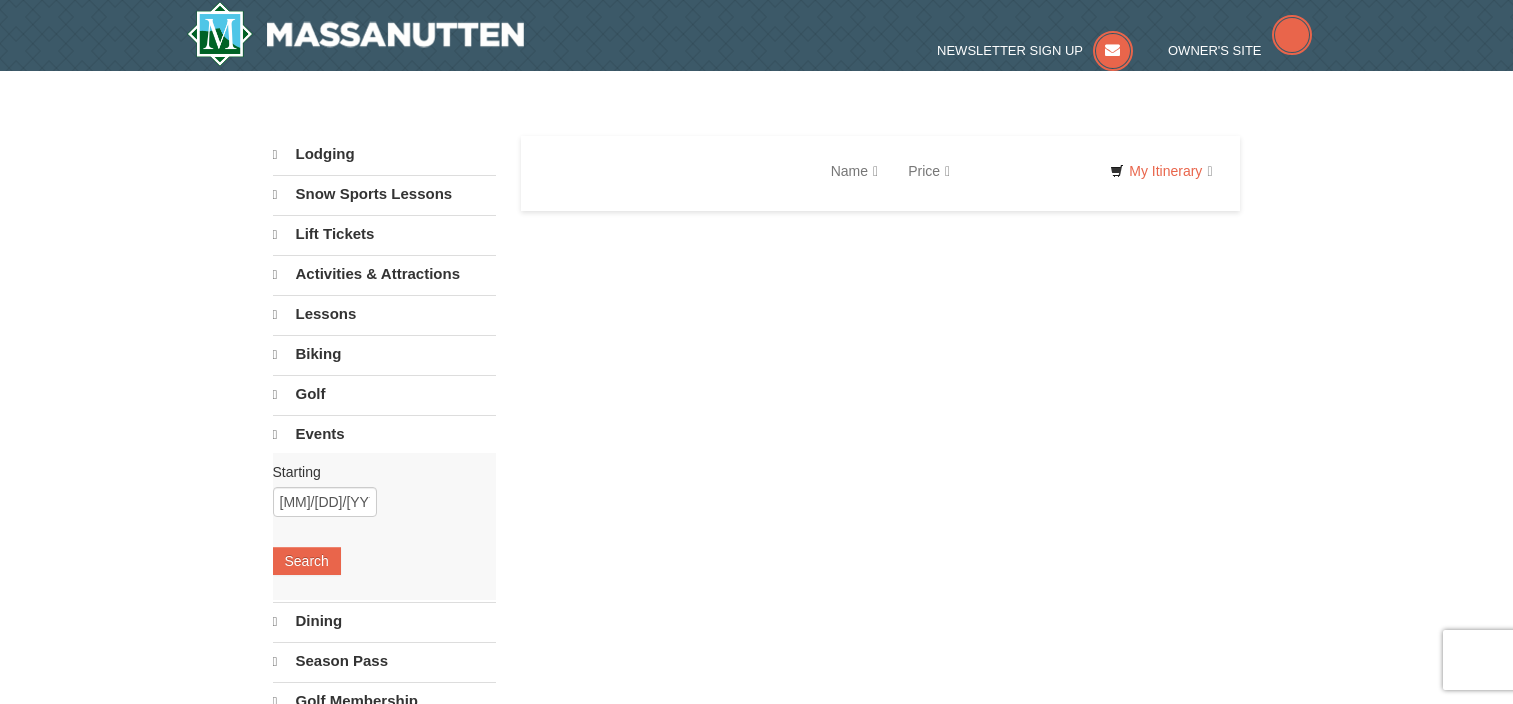 scroll, scrollTop: 0, scrollLeft: 0, axis: both 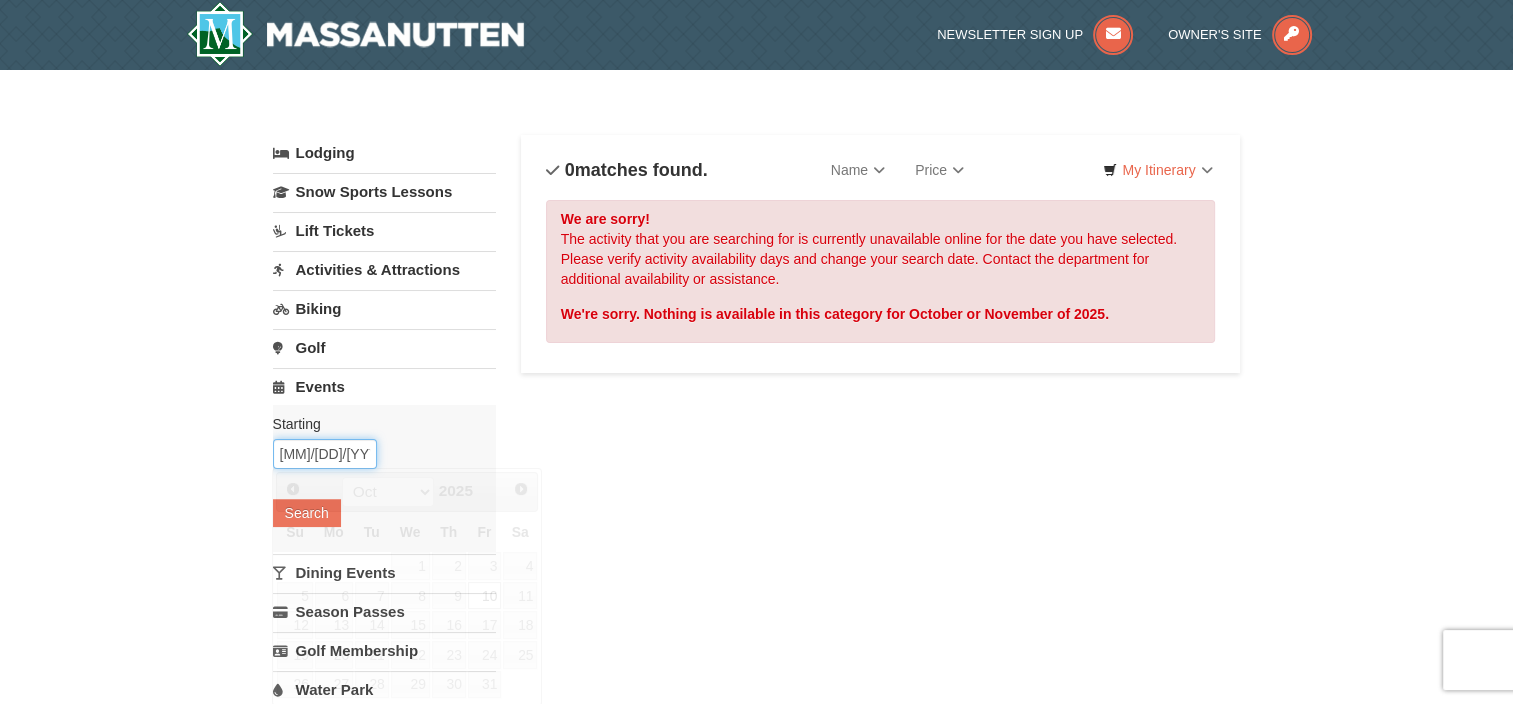 click on "10/10/2025" at bounding box center [325, 454] 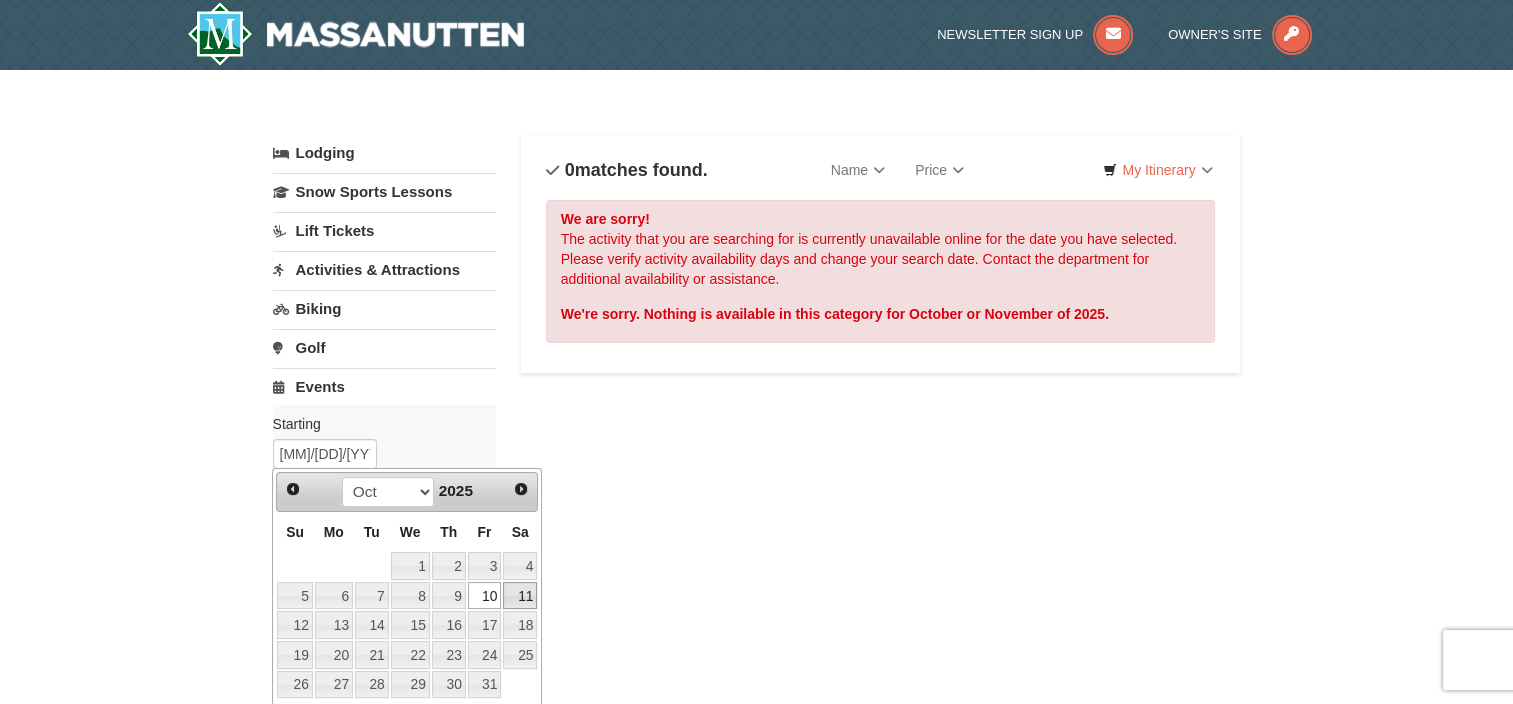 click on "11" at bounding box center [520, 596] 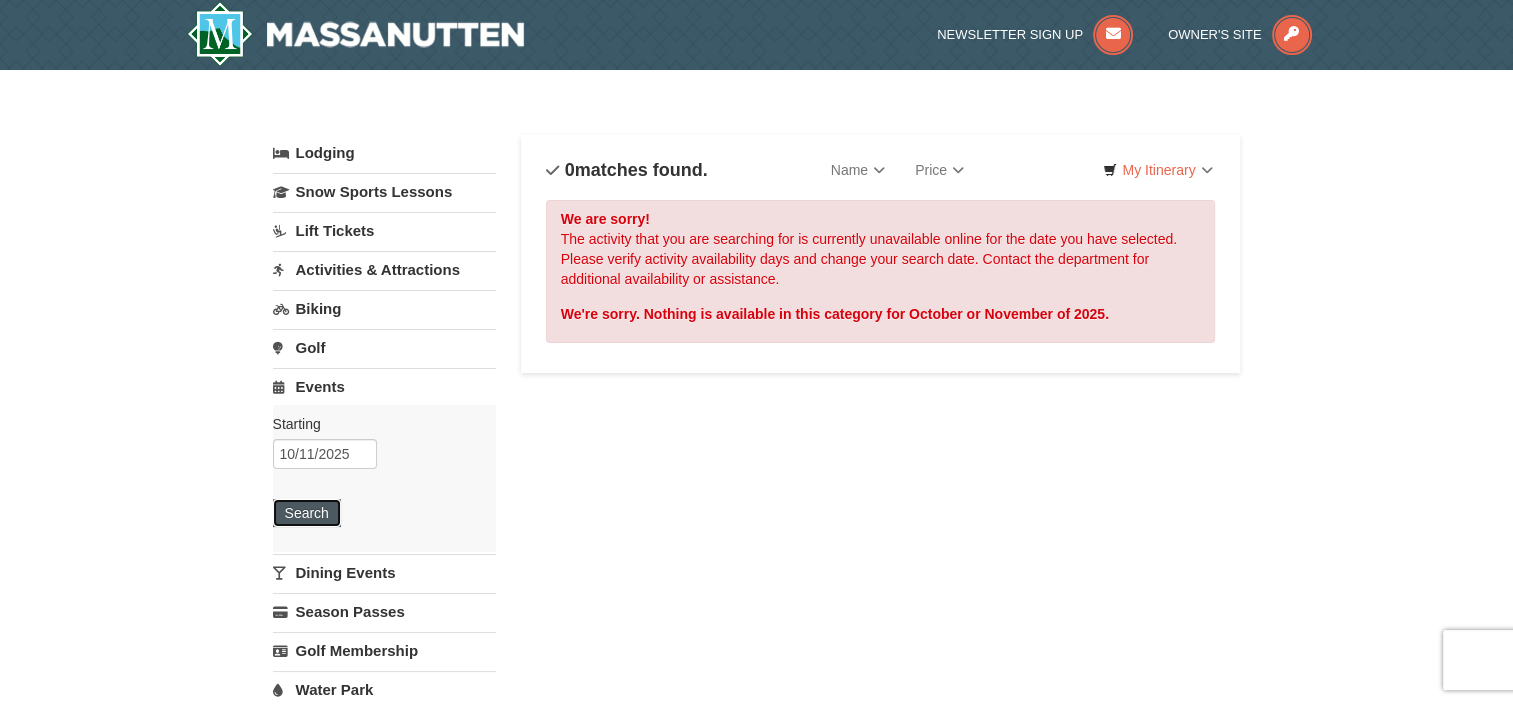 click on "Search" at bounding box center (307, 513) 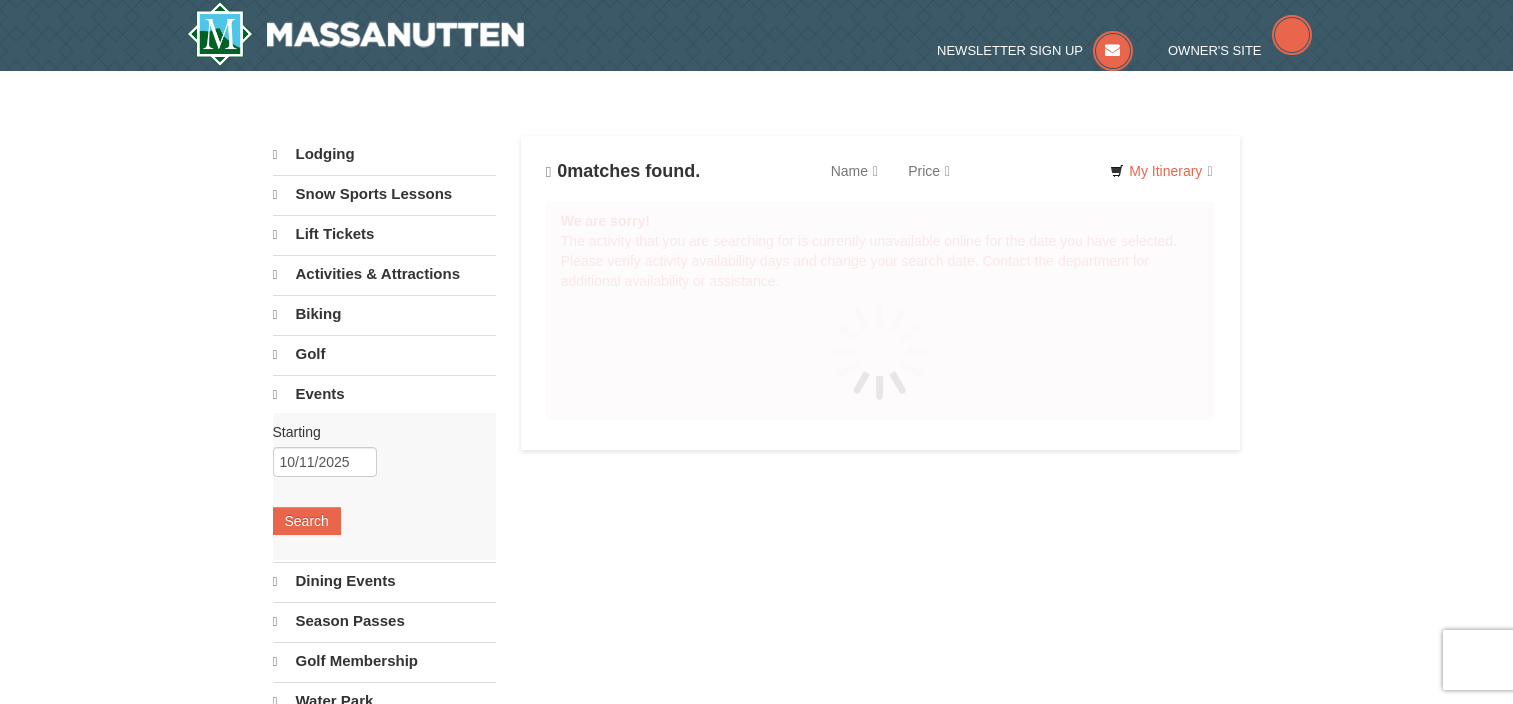 scroll, scrollTop: 0, scrollLeft: 0, axis: both 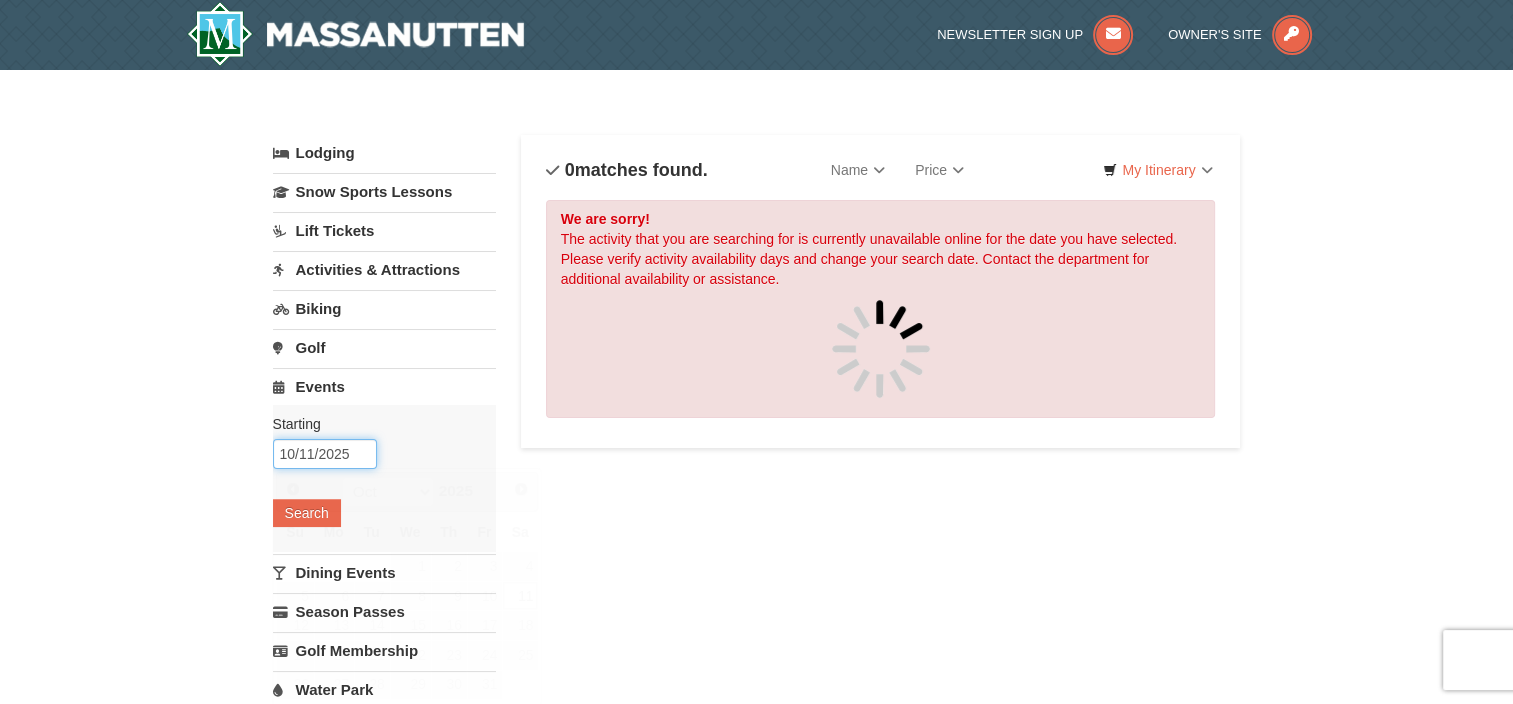 click on "10/11/2025" at bounding box center [325, 454] 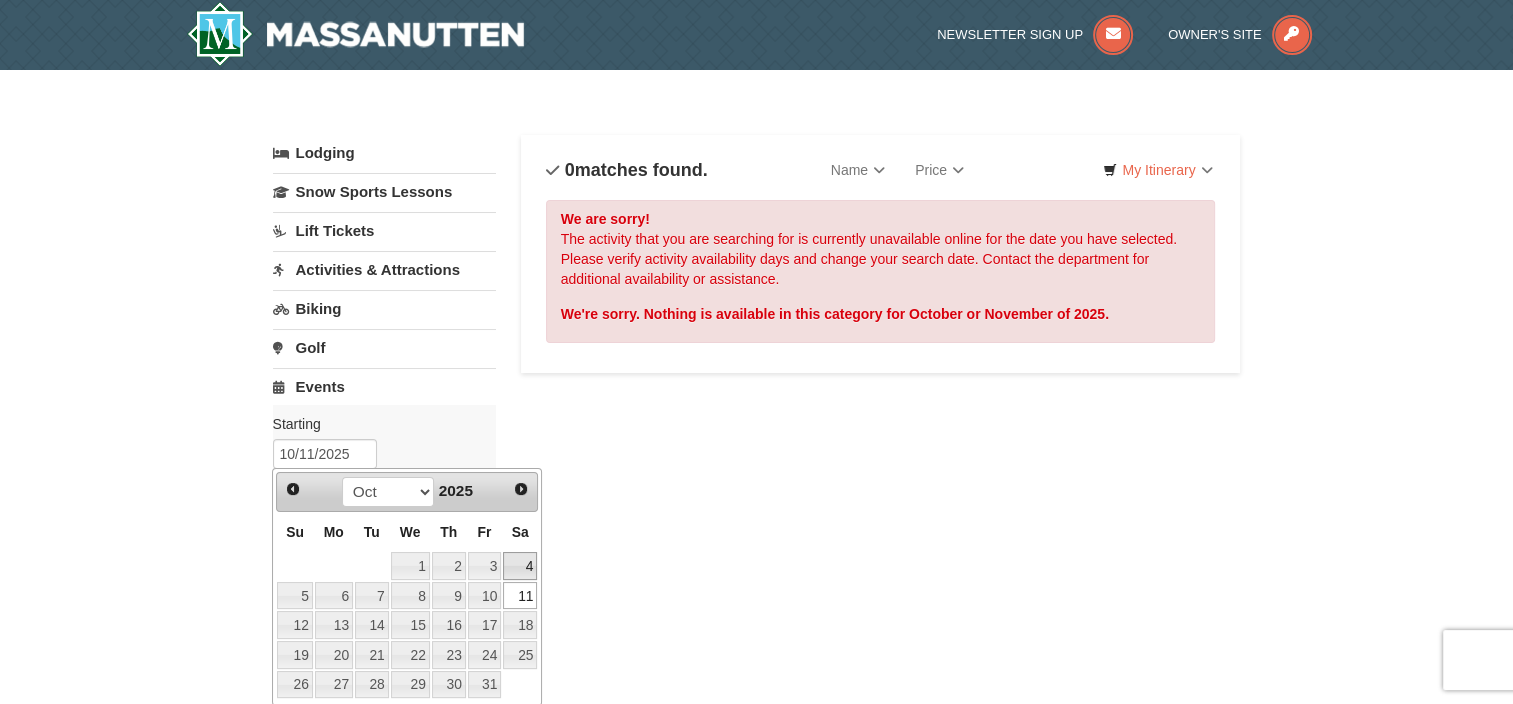 click on "4" at bounding box center (520, 566) 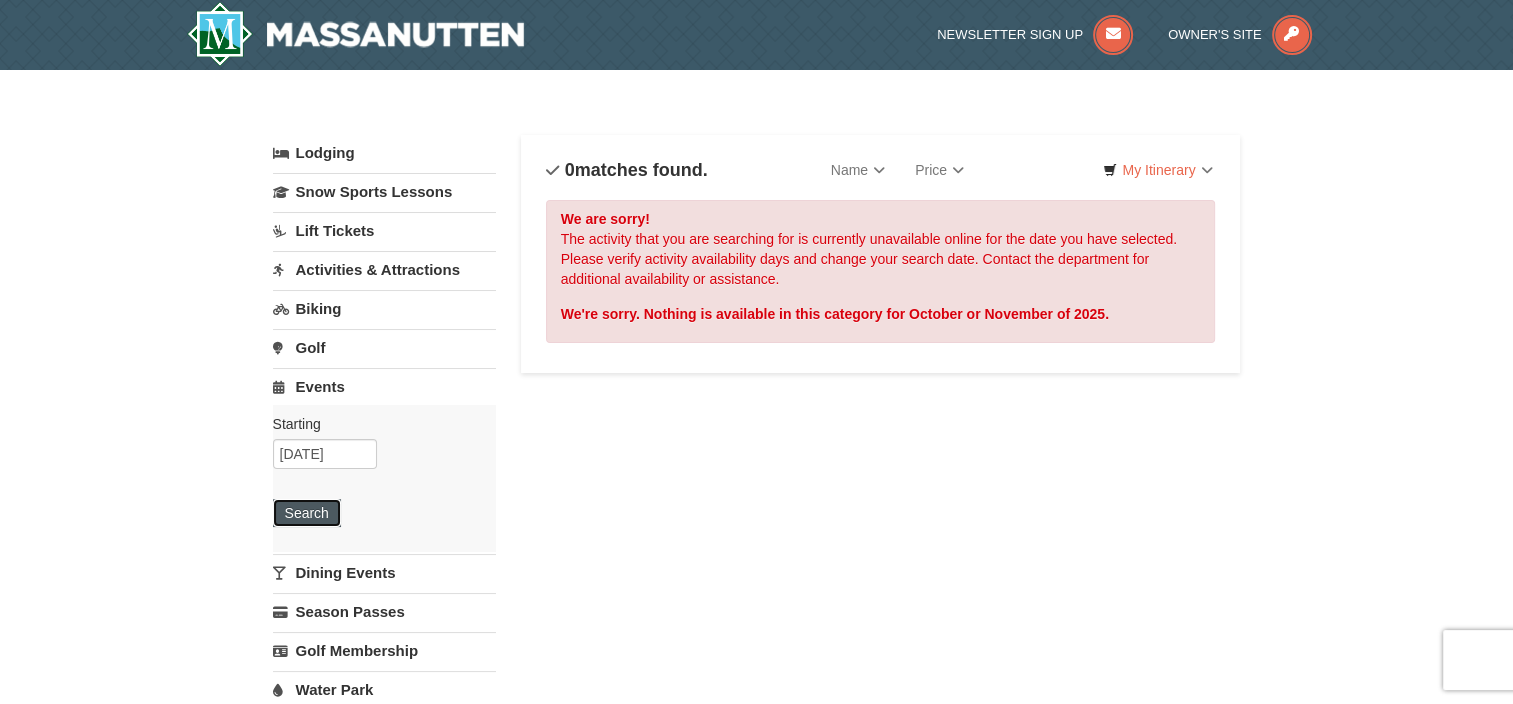 click on "Search" at bounding box center (307, 513) 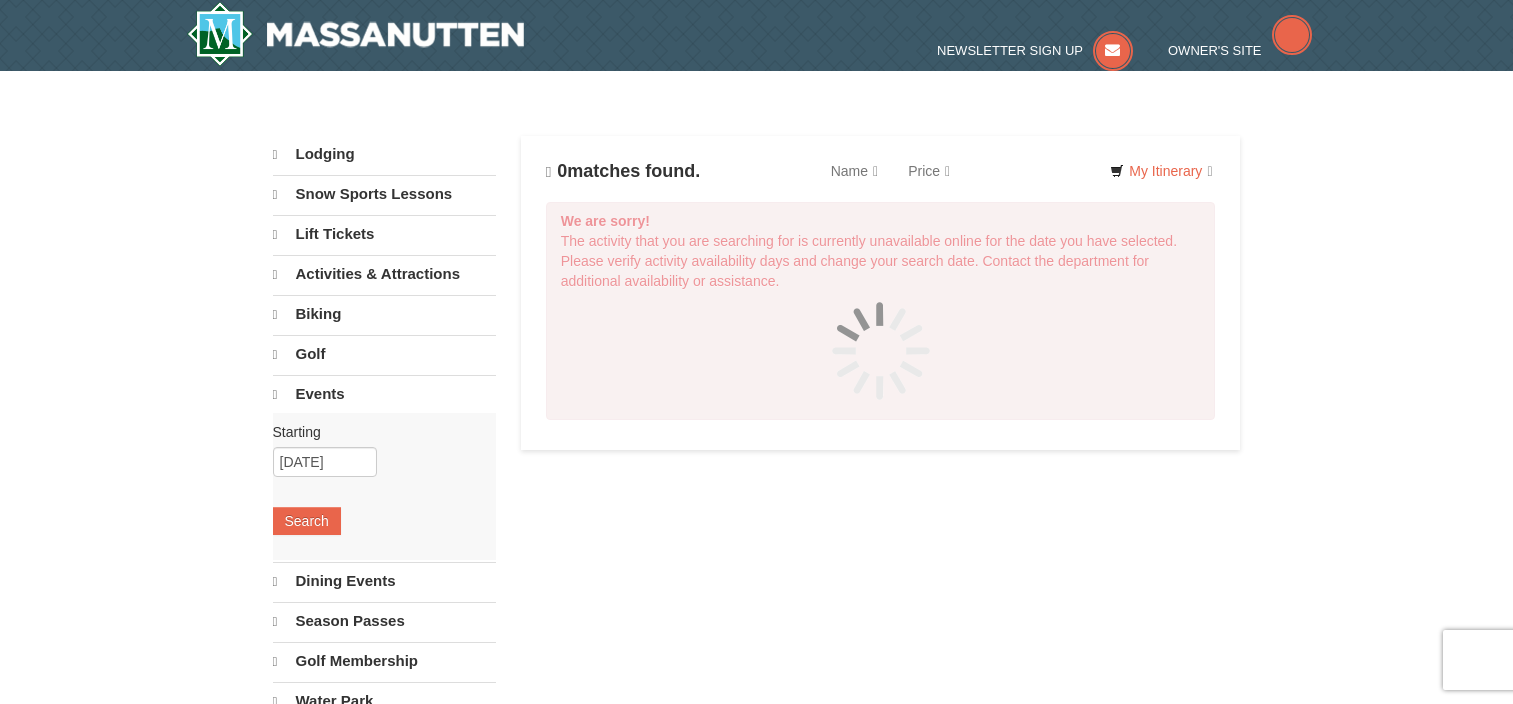 scroll, scrollTop: 0, scrollLeft: 0, axis: both 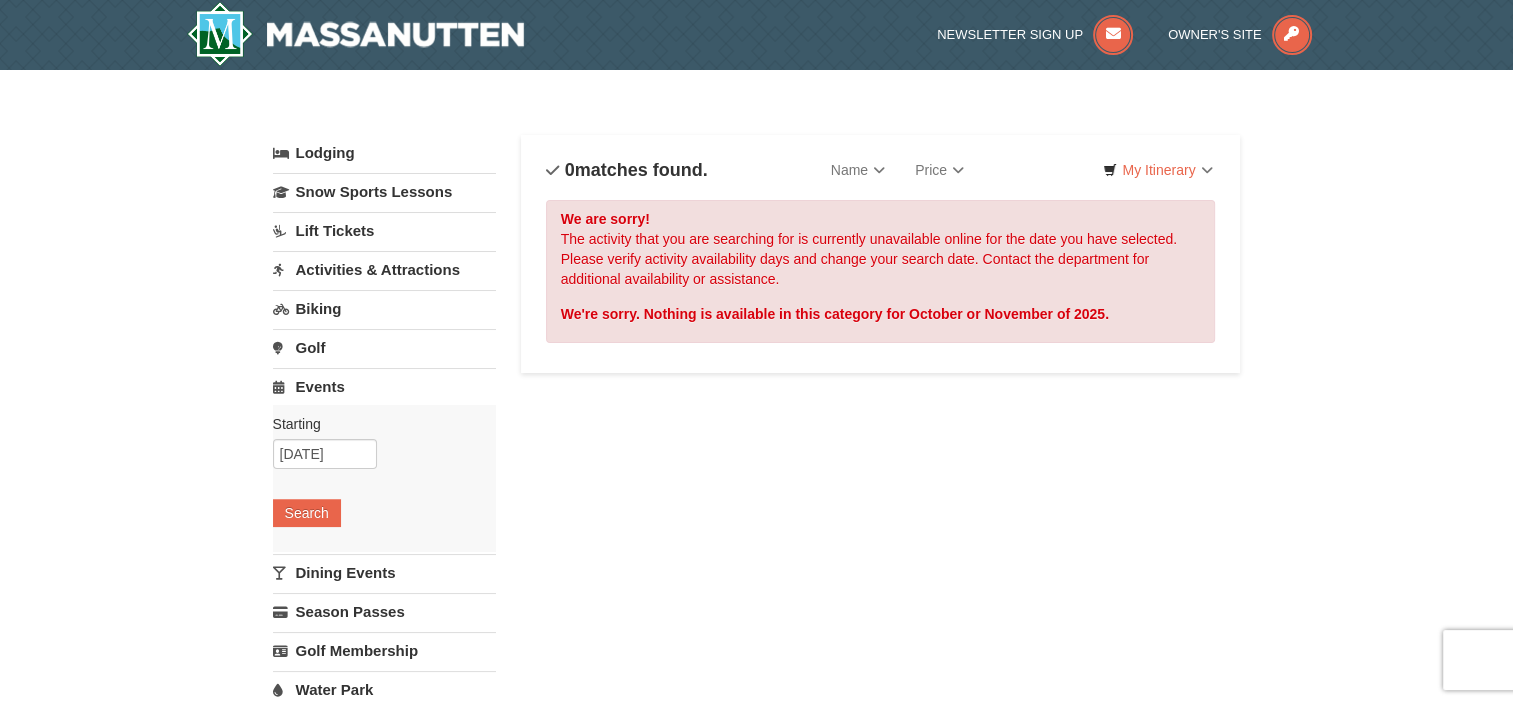 click on "Activities & Attractions" at bounding box center (384, 269) 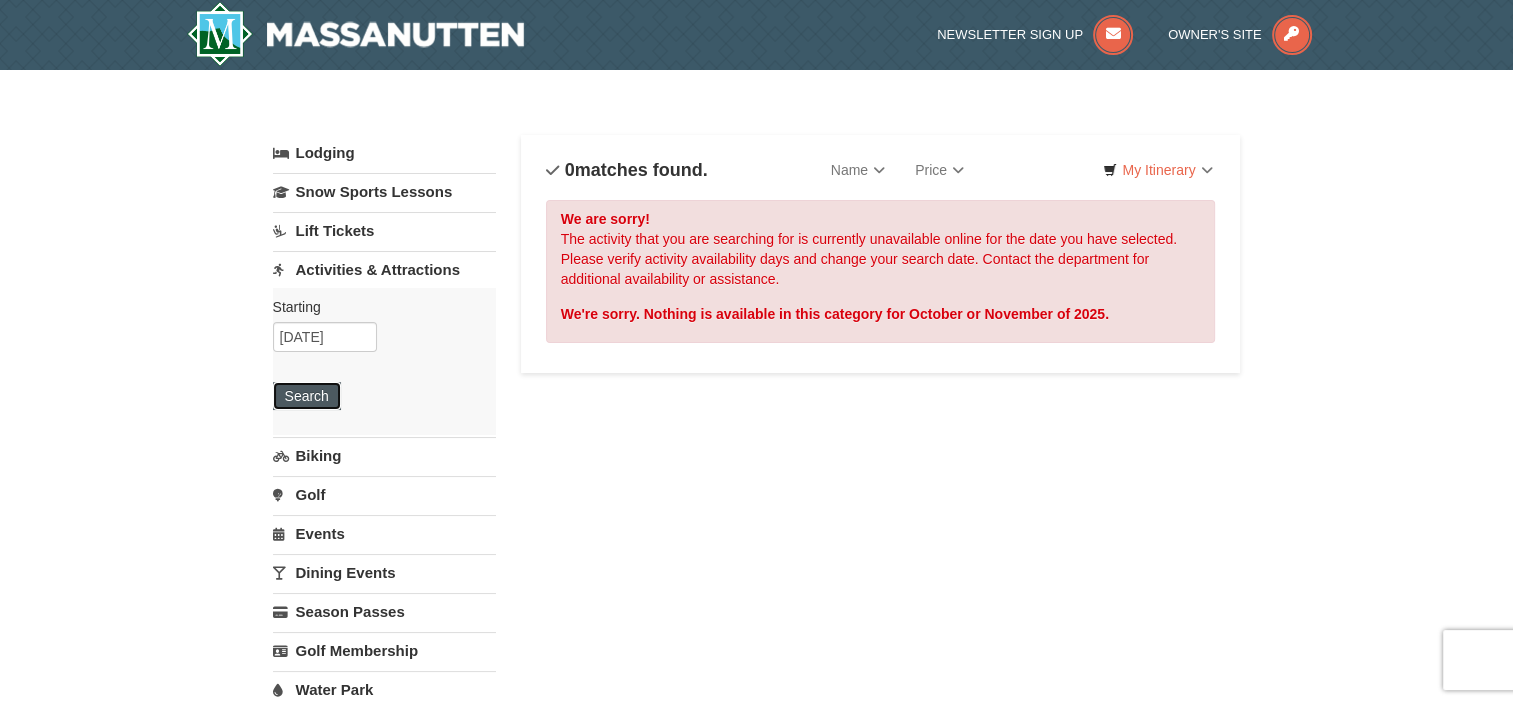 click on "Search" at bounding box center (307, 396) 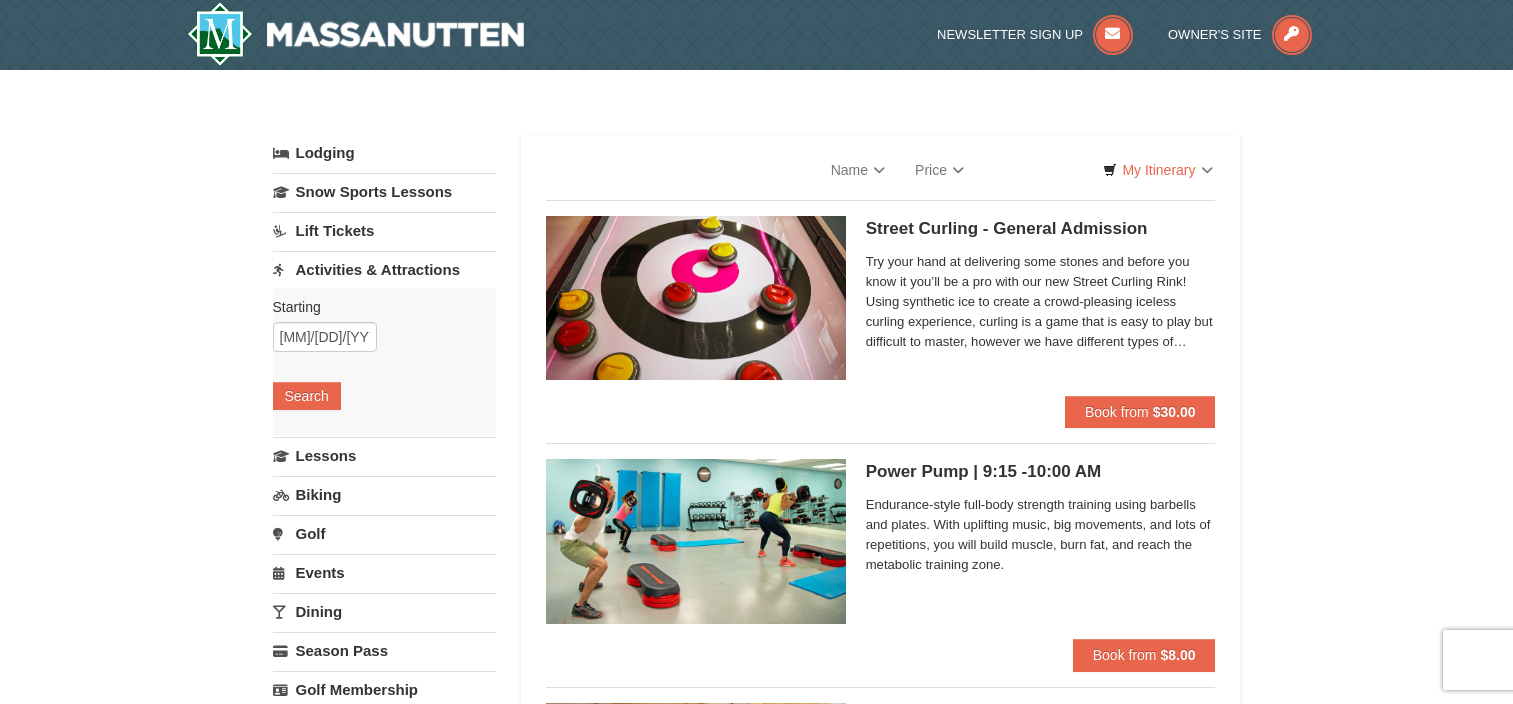 scroll, scrollTop: 0, scrollLeft: 0, axis: both 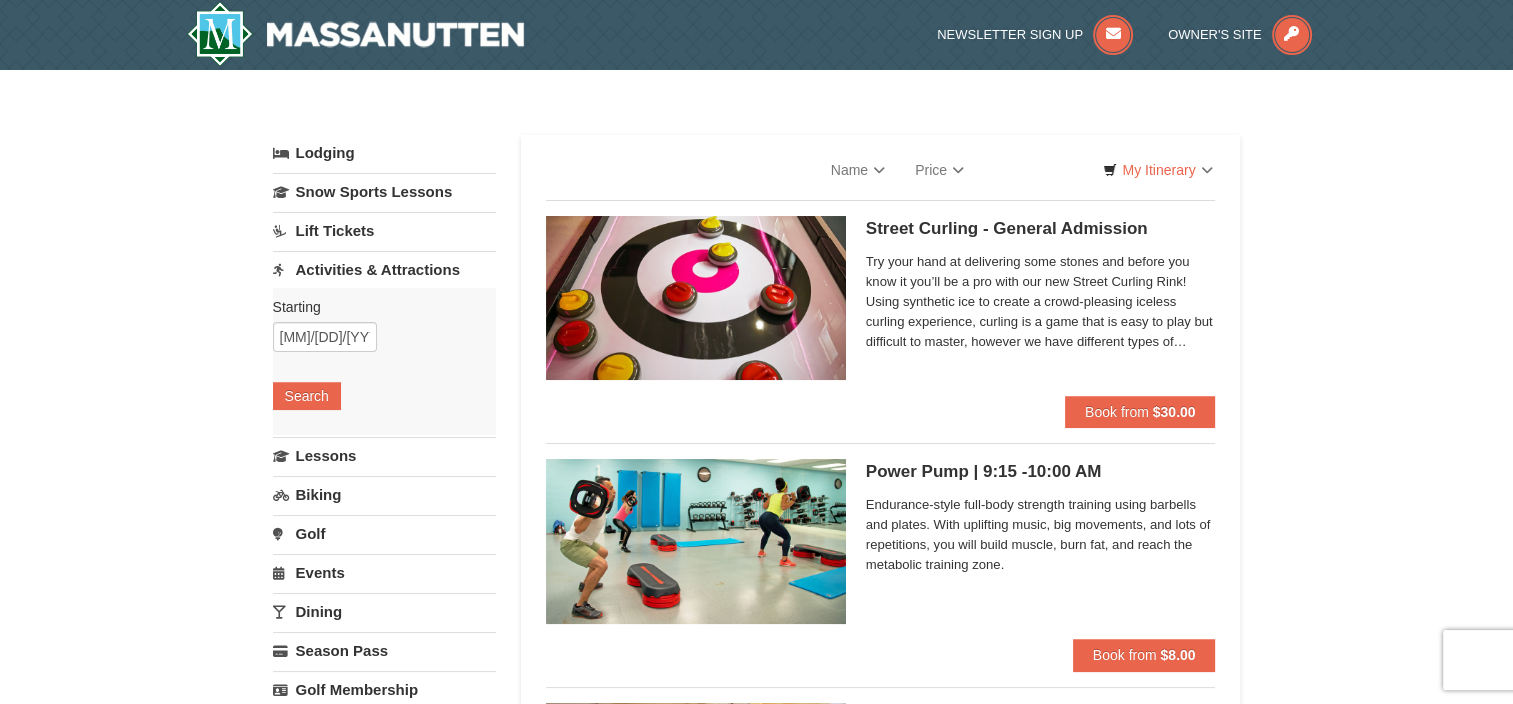 select on "8" 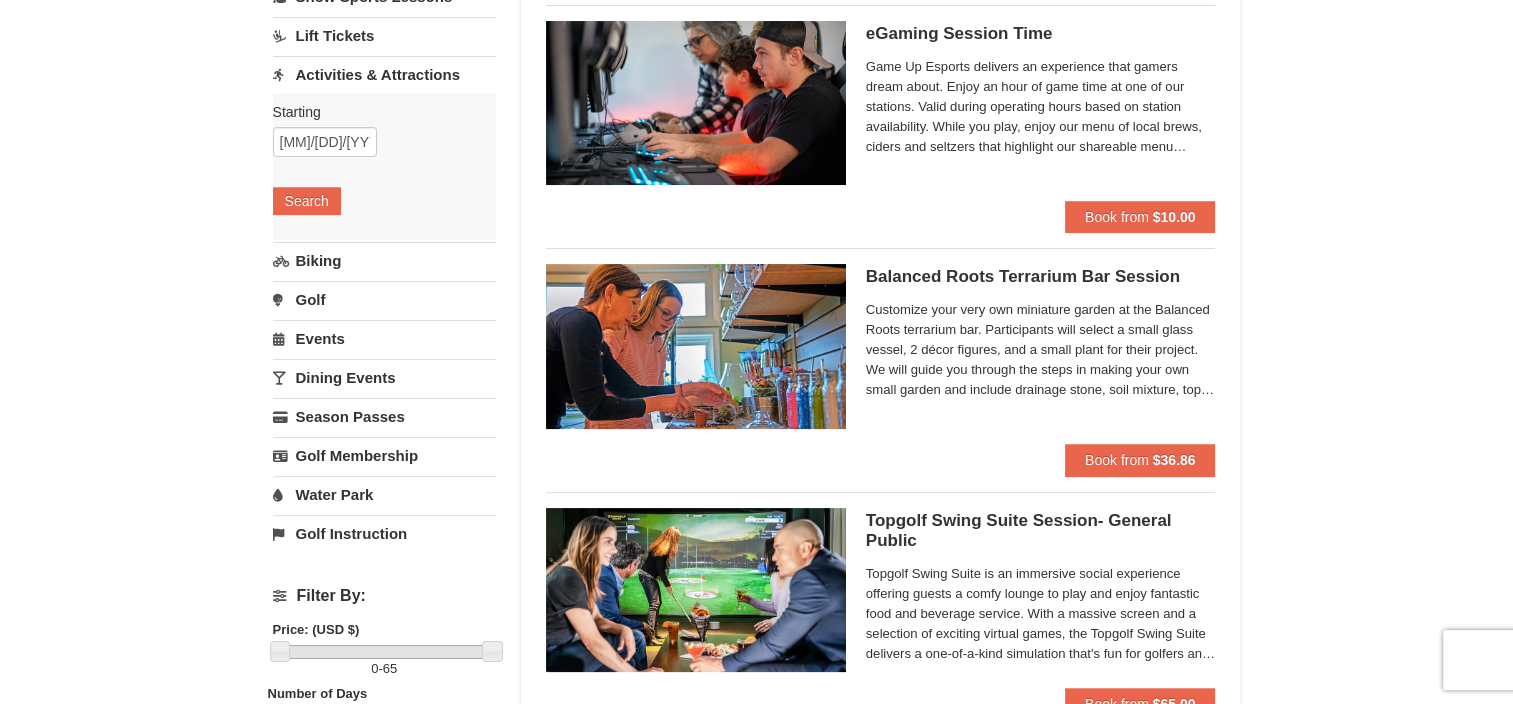 scroll, scrollTop: 0, scrollLeft: 0, axis: both 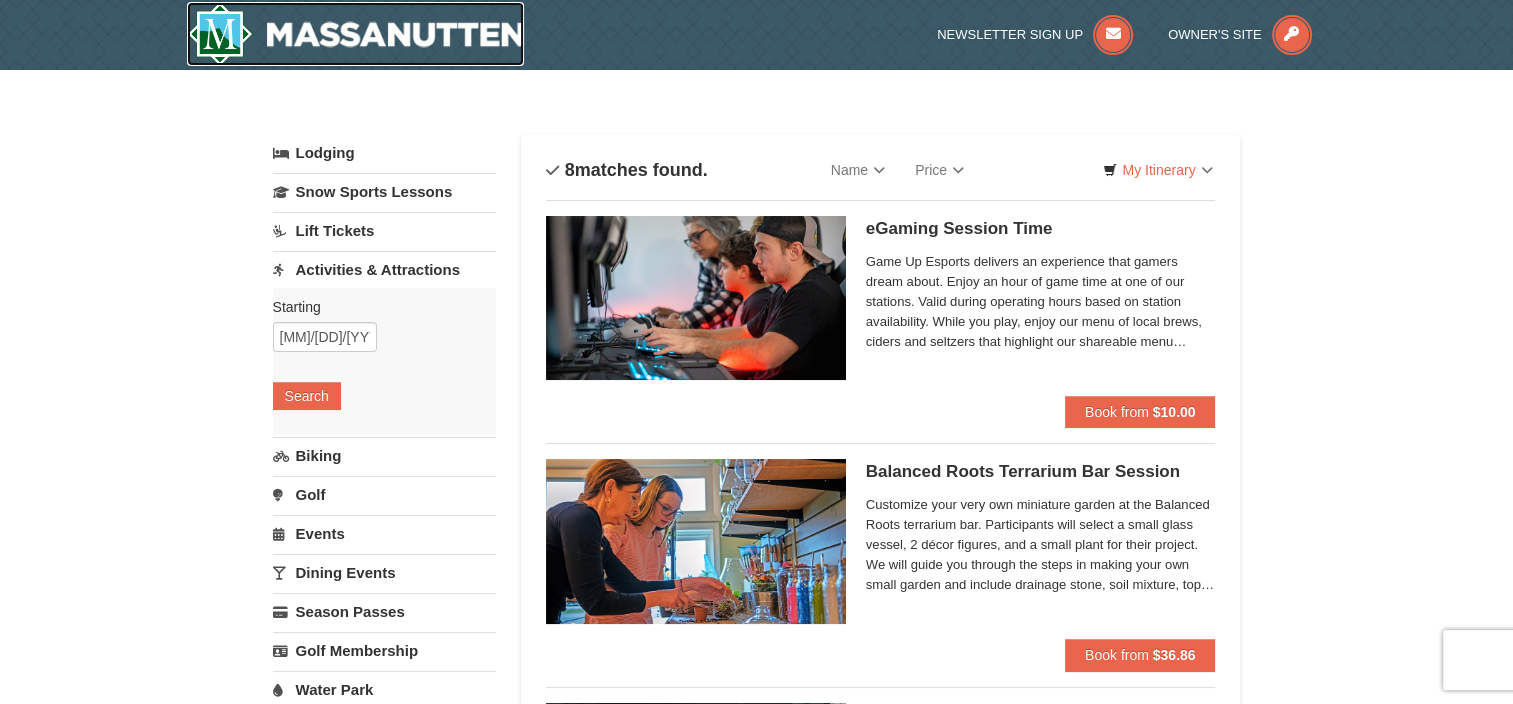 click at bounding box center [356, 34] 